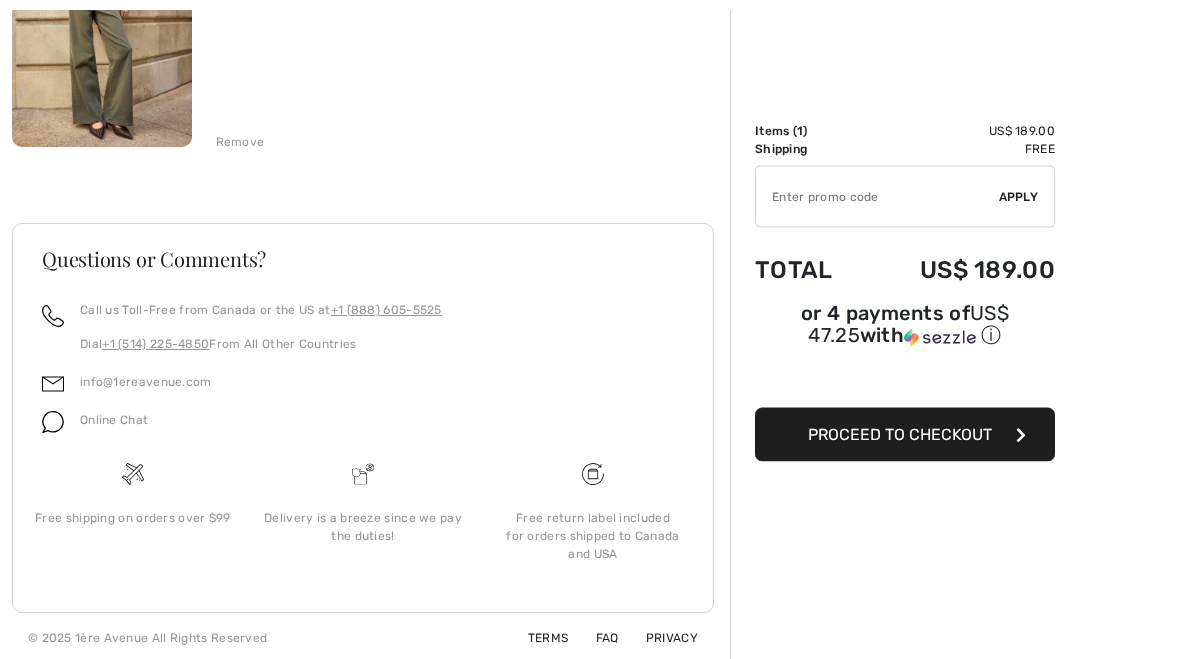 scroll, scrollTop: 388, scrollLeft: 0, axis: vertical 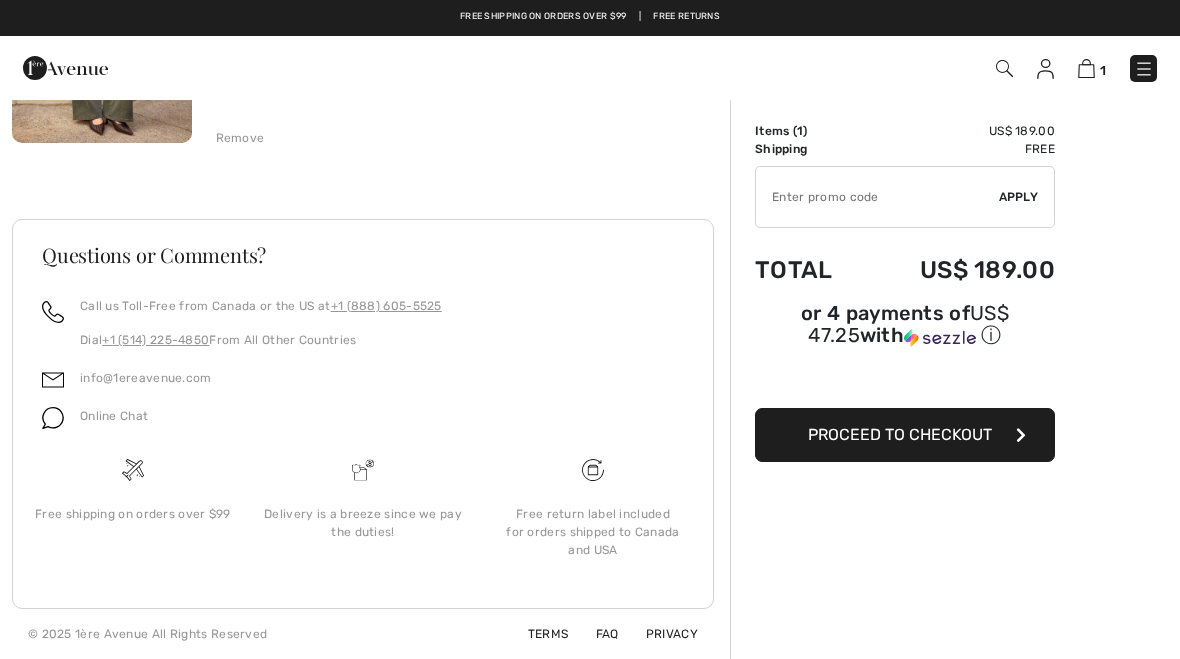 click on "Proceed to Checkout" at bounding box center (900, 434) 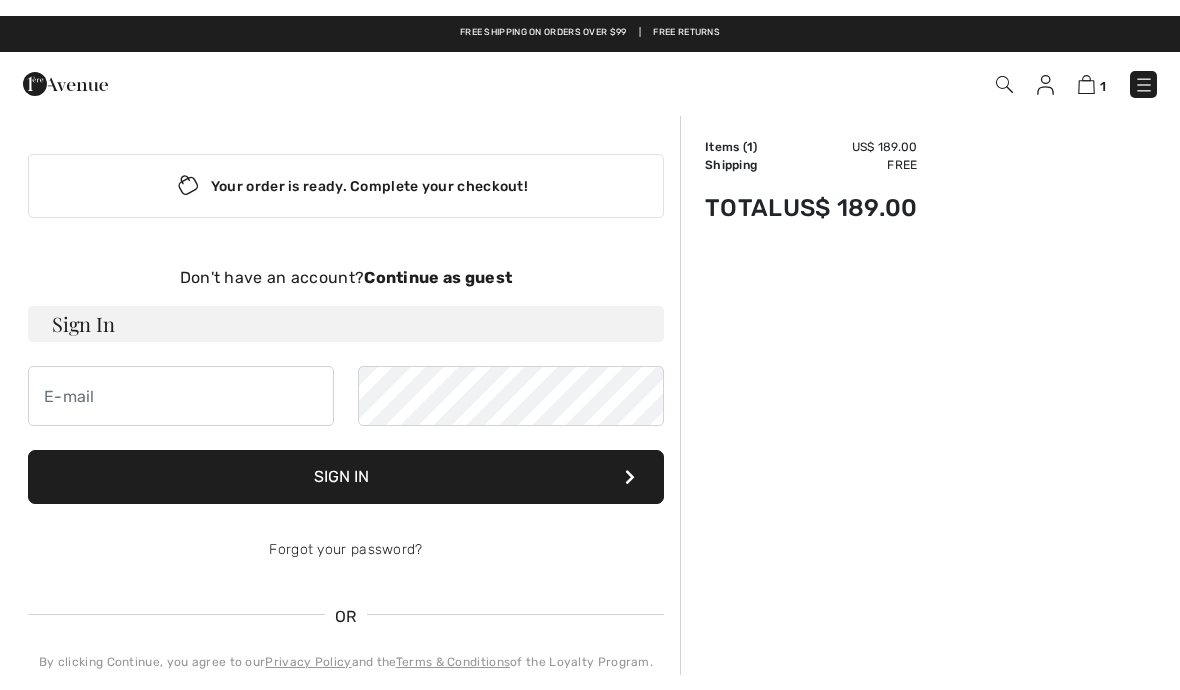 scroll, scrollTop: 0, scrollLeft: 0, axis: both 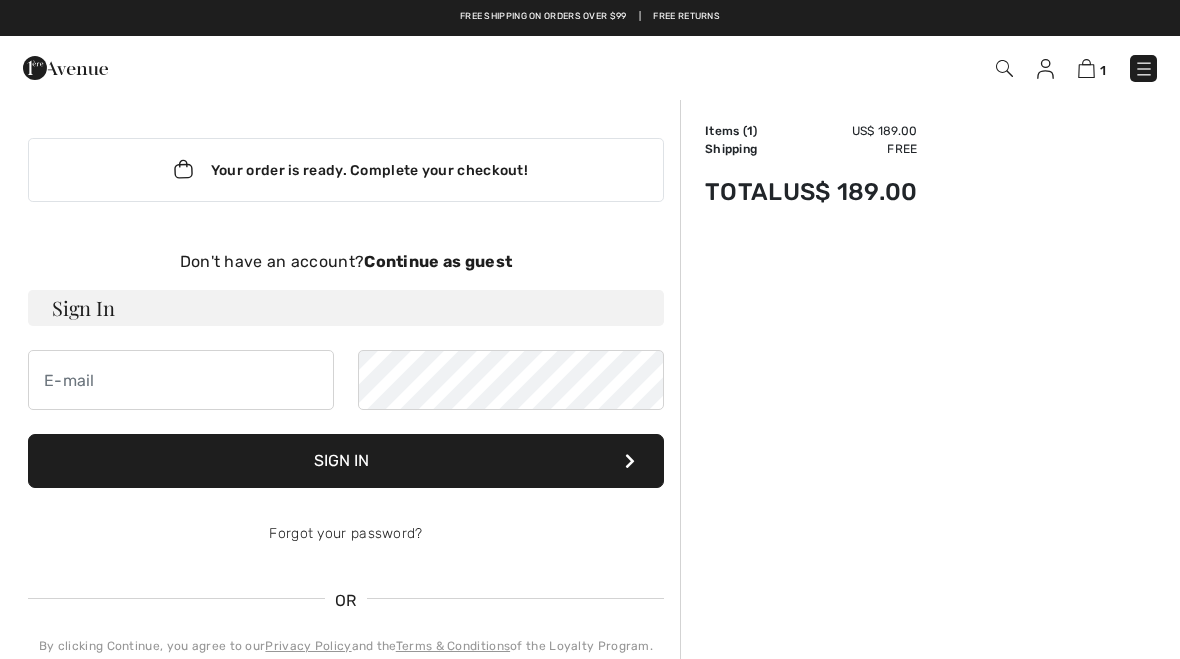 click on "Continue as guest" at bounding box center [438, 261] 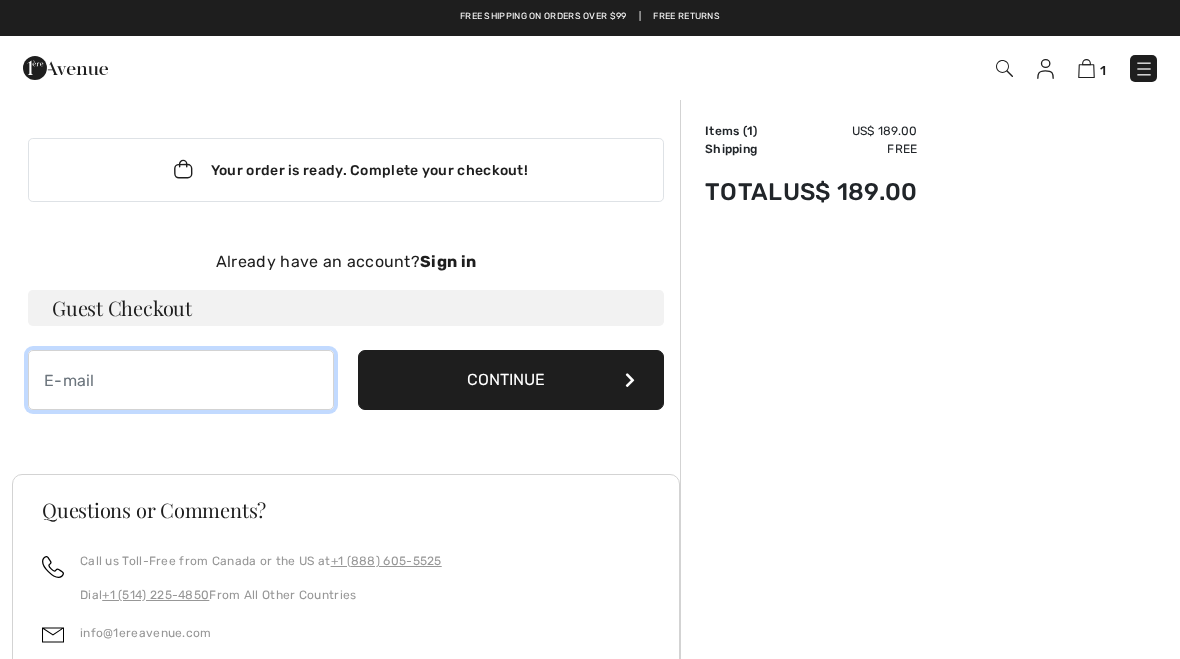click at bounding box center (181, 380) 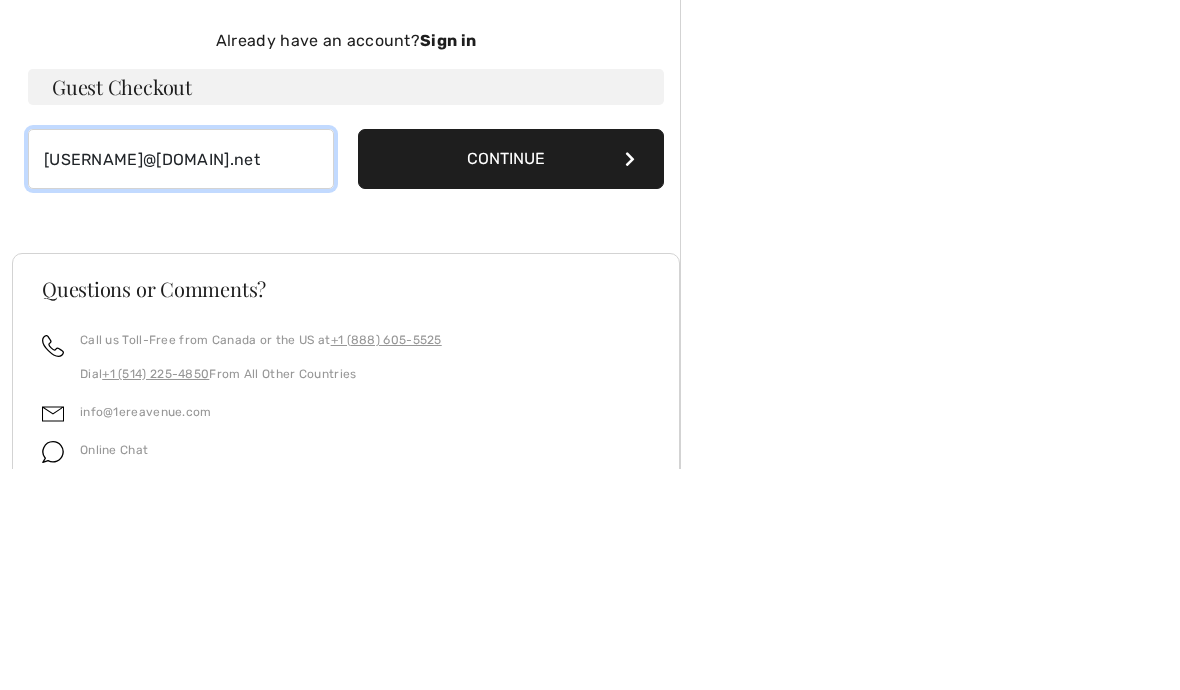 type on "mlbarker@comcast.net" 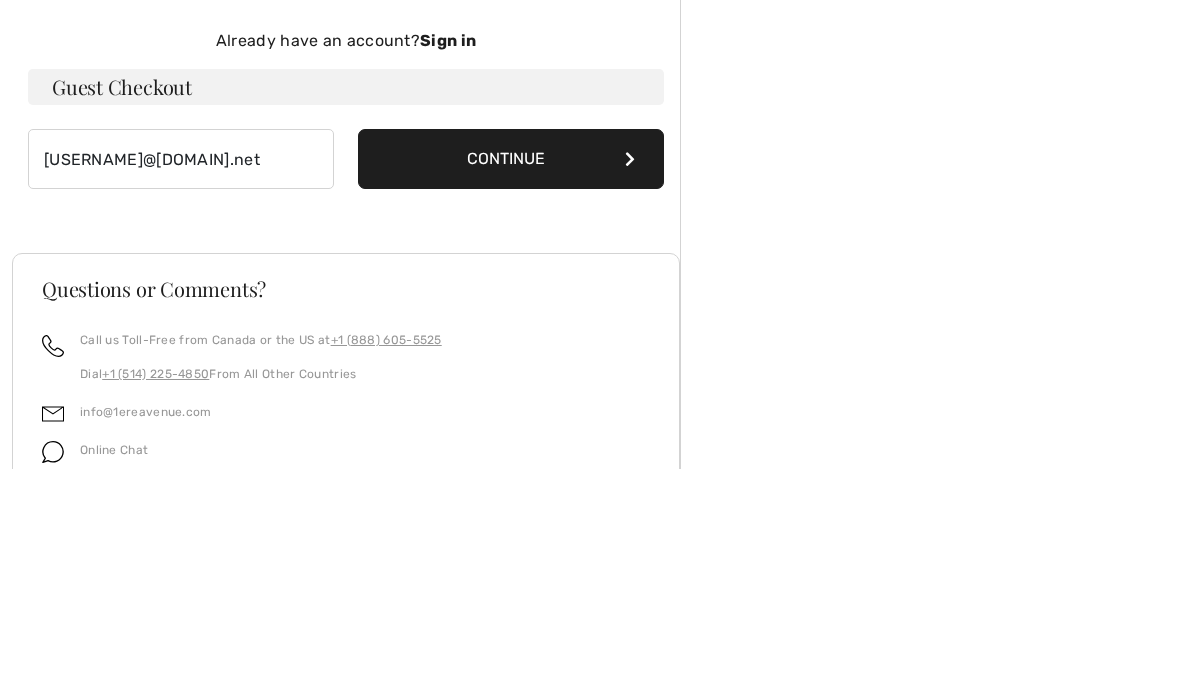 click on "Continue" at bounding box center [511, 380] 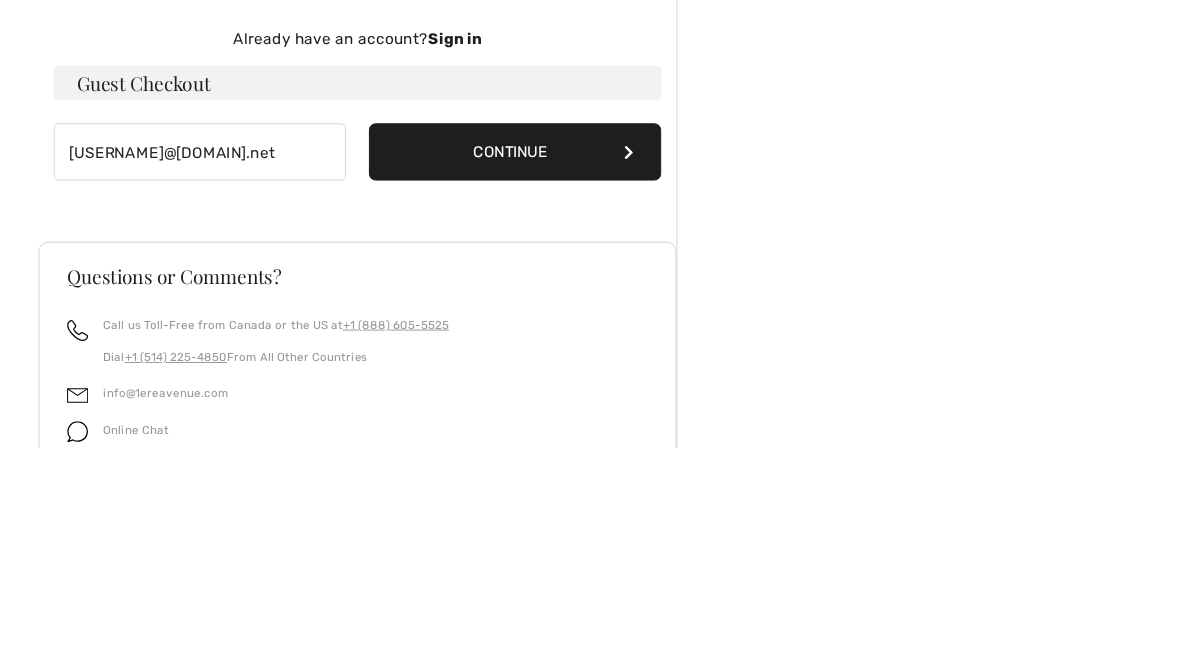 scroll, scrollTop: 221, scrollLeft: 0, axis: vertical 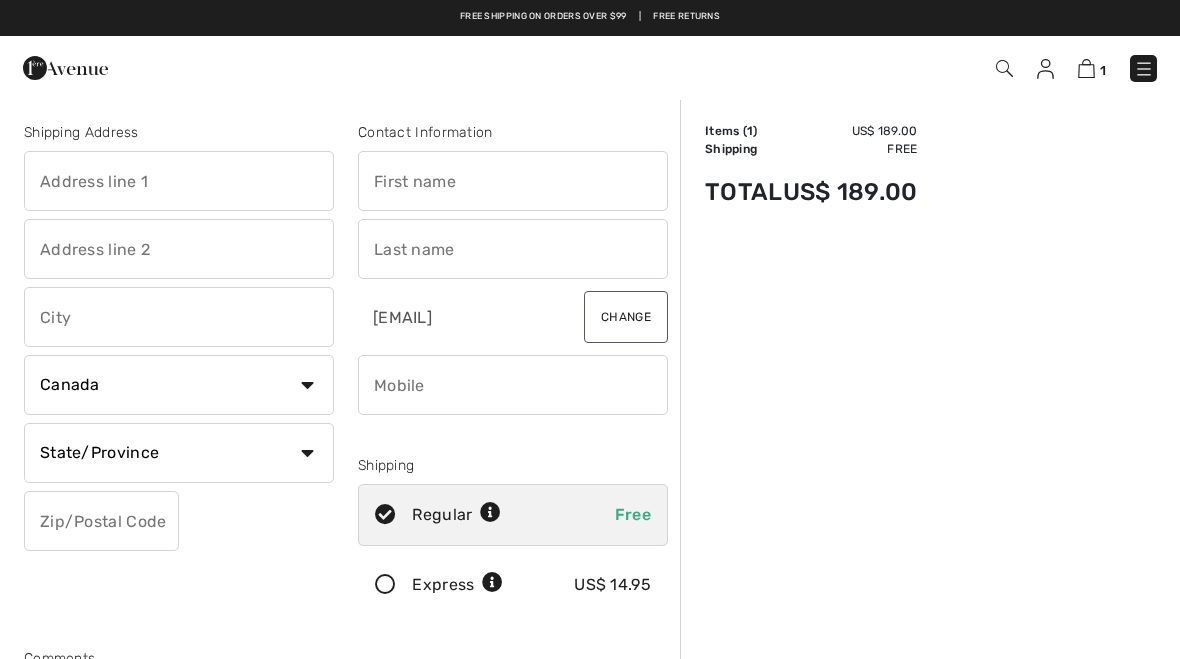 click at bounding box center (179, 181) 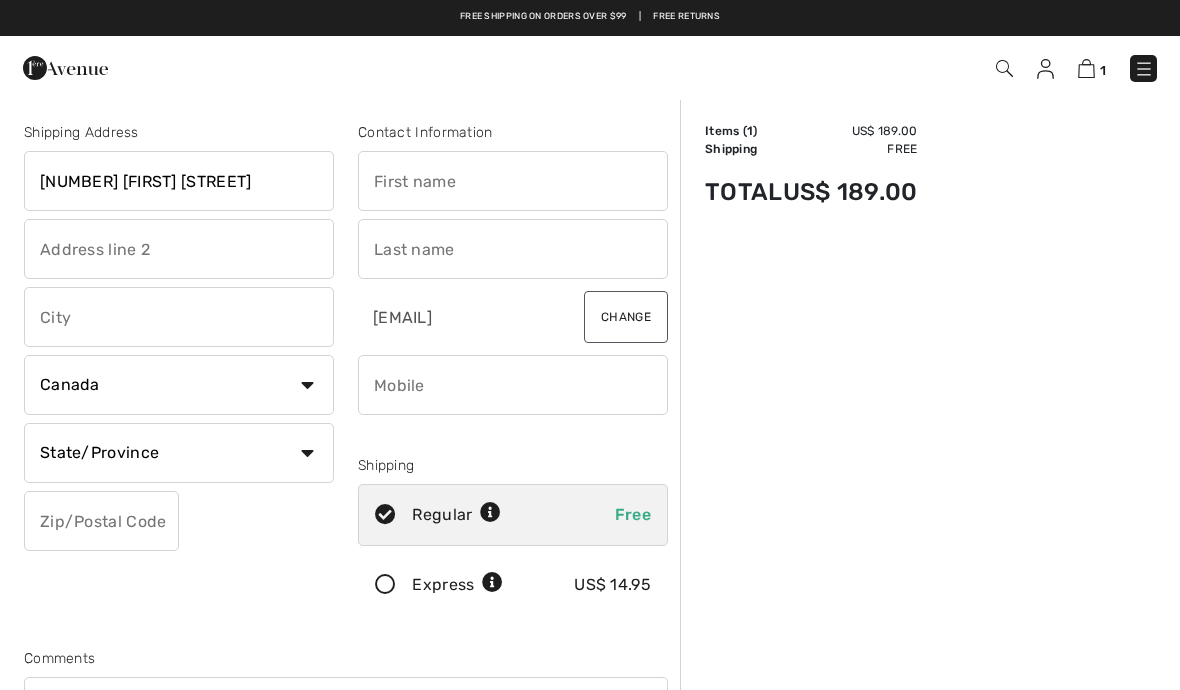 type on "[NUMBER] [STREET]" 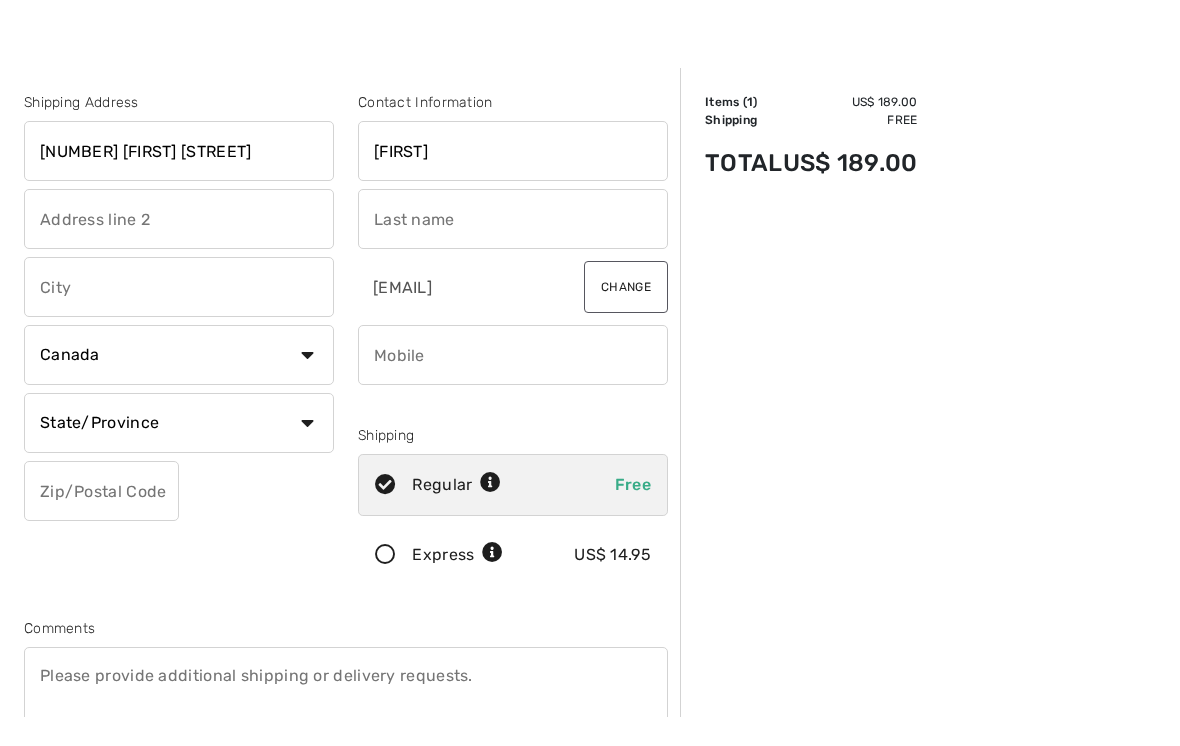 click at bounding box center [513, 249] 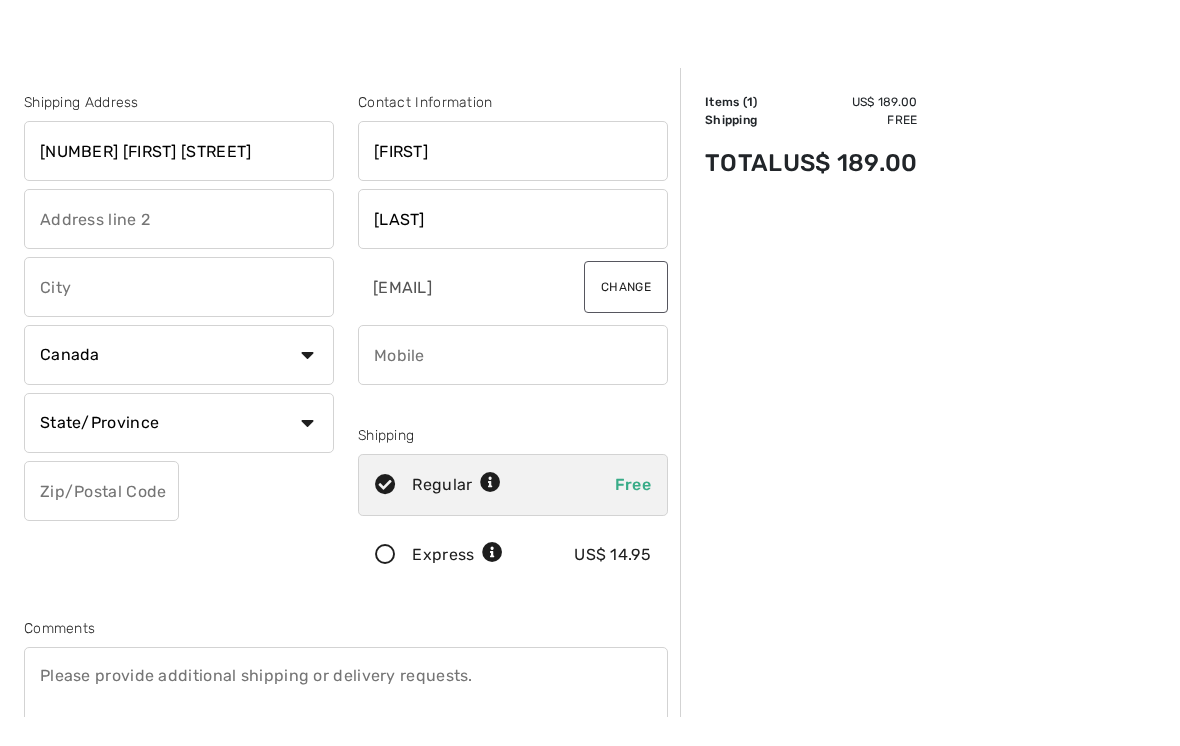 click at bounding box center [179, 317] 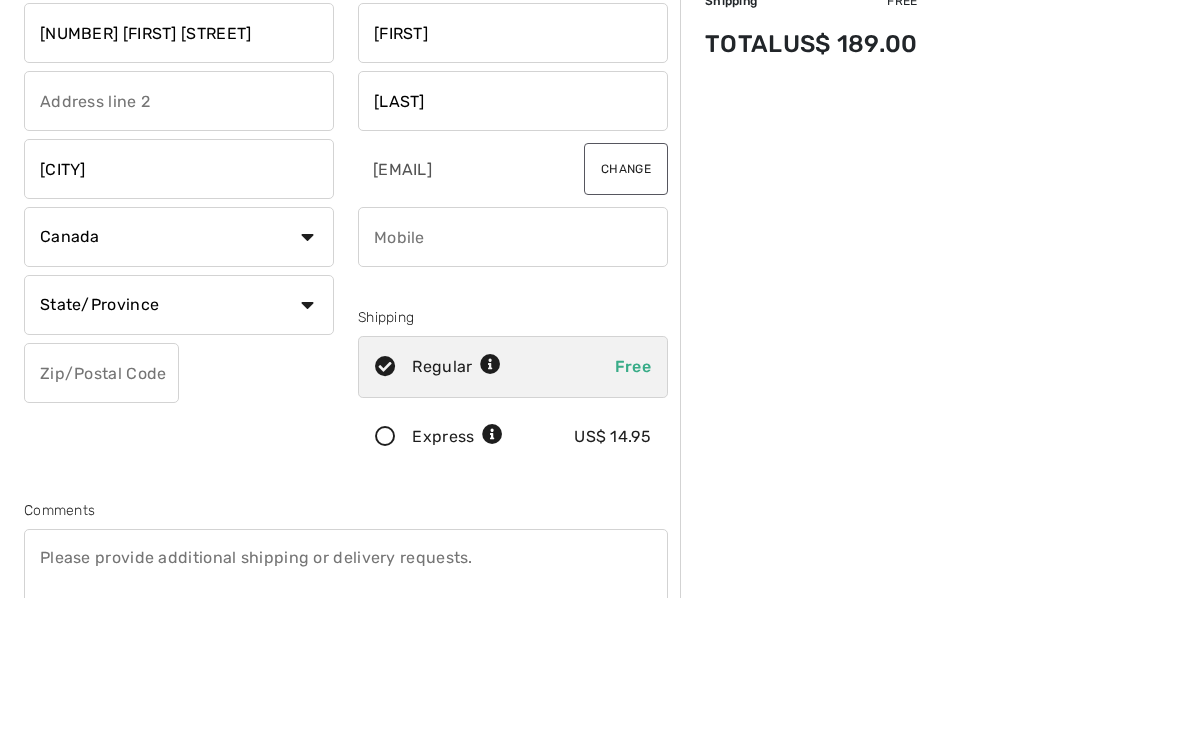 click on "Country
Canada
United States
Afghanistan
Aland Islands
Albania
Algeria
American Samoa
Andorra
Angola
Anguilla
Antarctica
Antigua and Barbuda
Argentina
Armenia
Aruba
Australia
Austria
Azerbaijan
Bahamas
Bahrain
Bangladesh
Barbados
Belarus
Belgium
Belize
Benin
Bermuda
Bhutan
Bolivia
Bonaire
Bosnia and Herzegovina
Botswana
Bouvet Island
Brazil
British Indian Ocean Territory
Brunei Darussalam
Bulgaria
Burkina Faso
Burundi
Cambodia
Cameroon
Cape Verde
Cayman Islands
Central African Republic
Chad
Chile China" at bounding box center [179, 385] 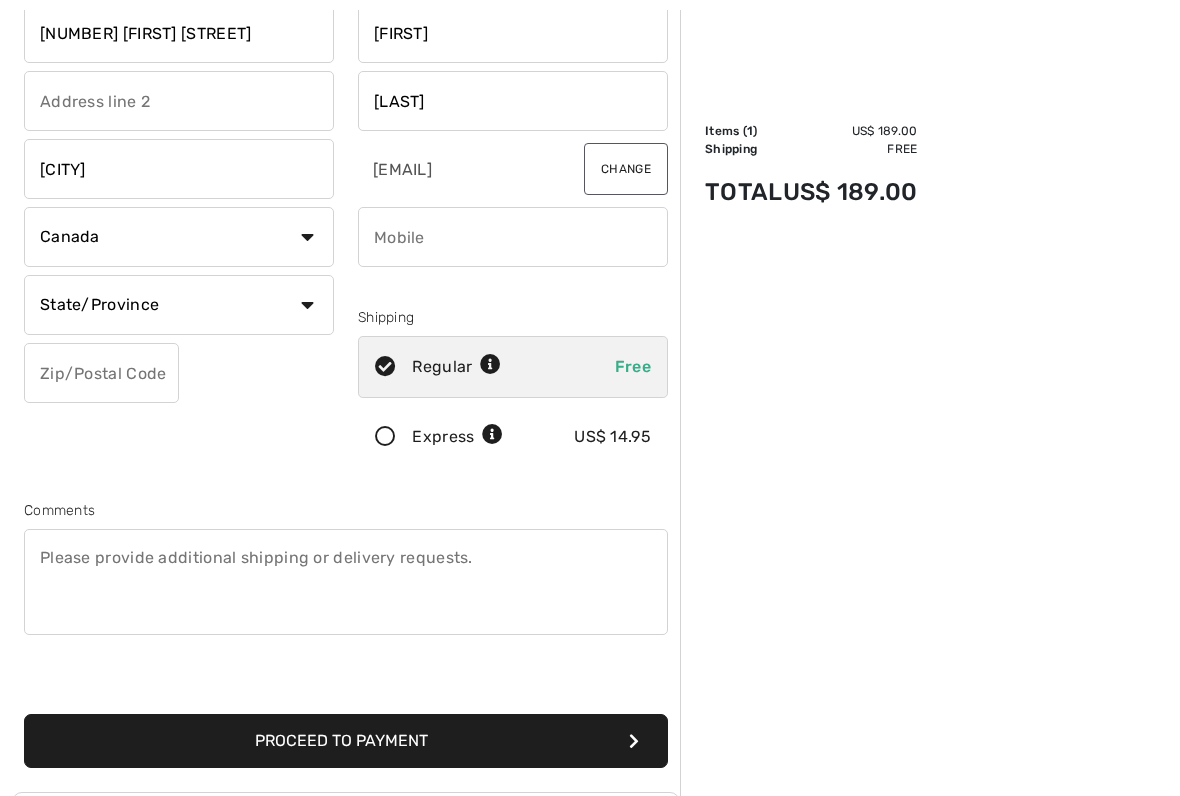 select on "US" 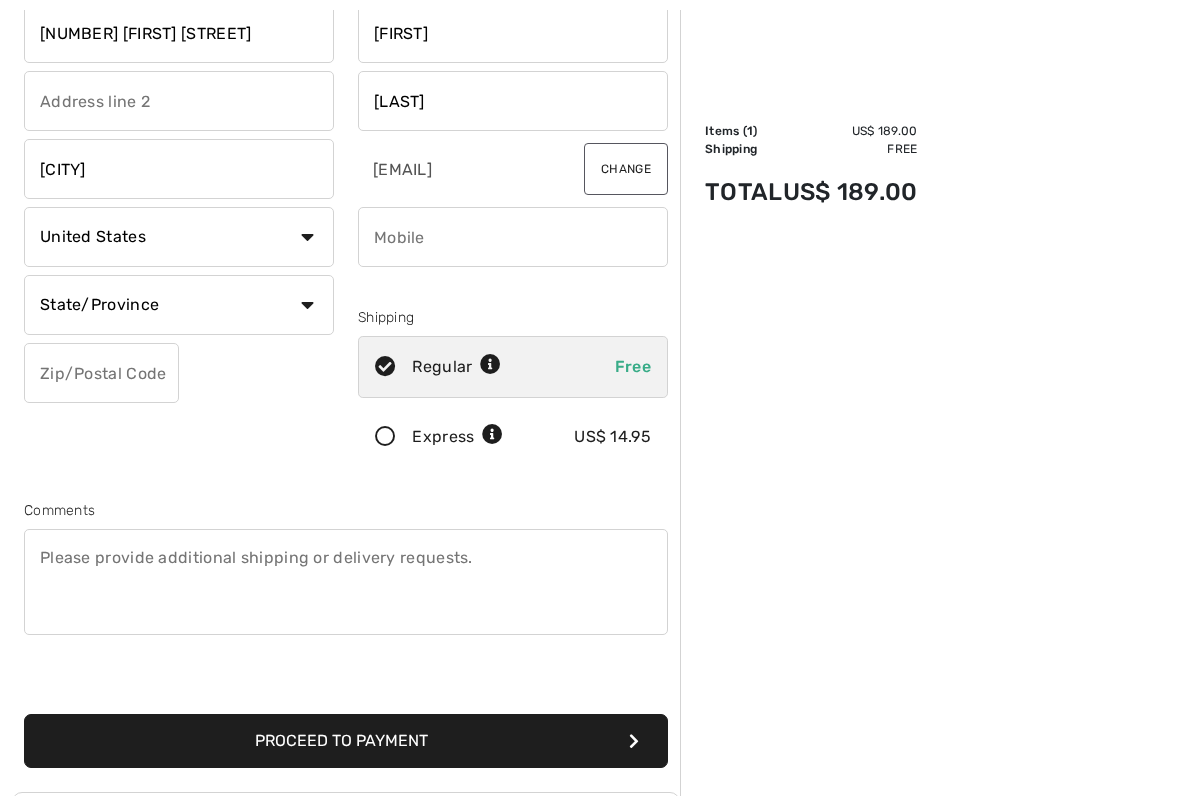 click at bounding box center [101, 373] 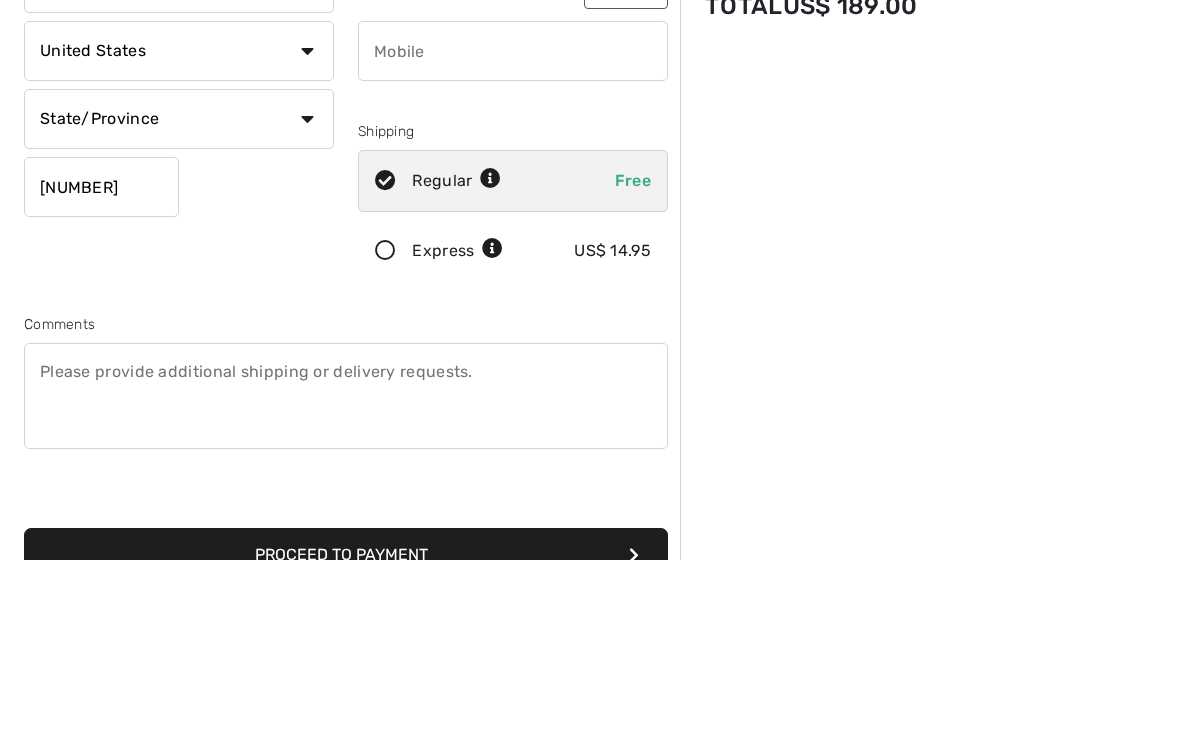 type on "71201" 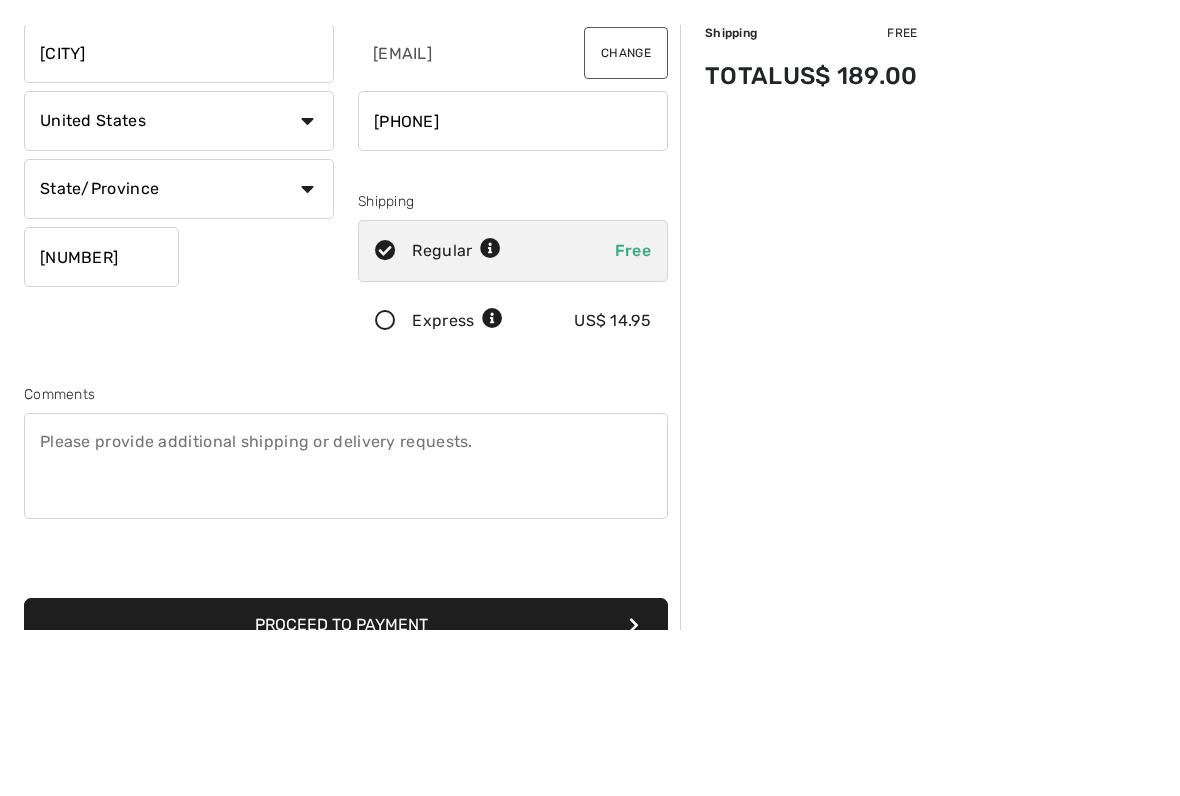 scroll, scrollTop: 289, scrollLeft: 0, axis: vertical 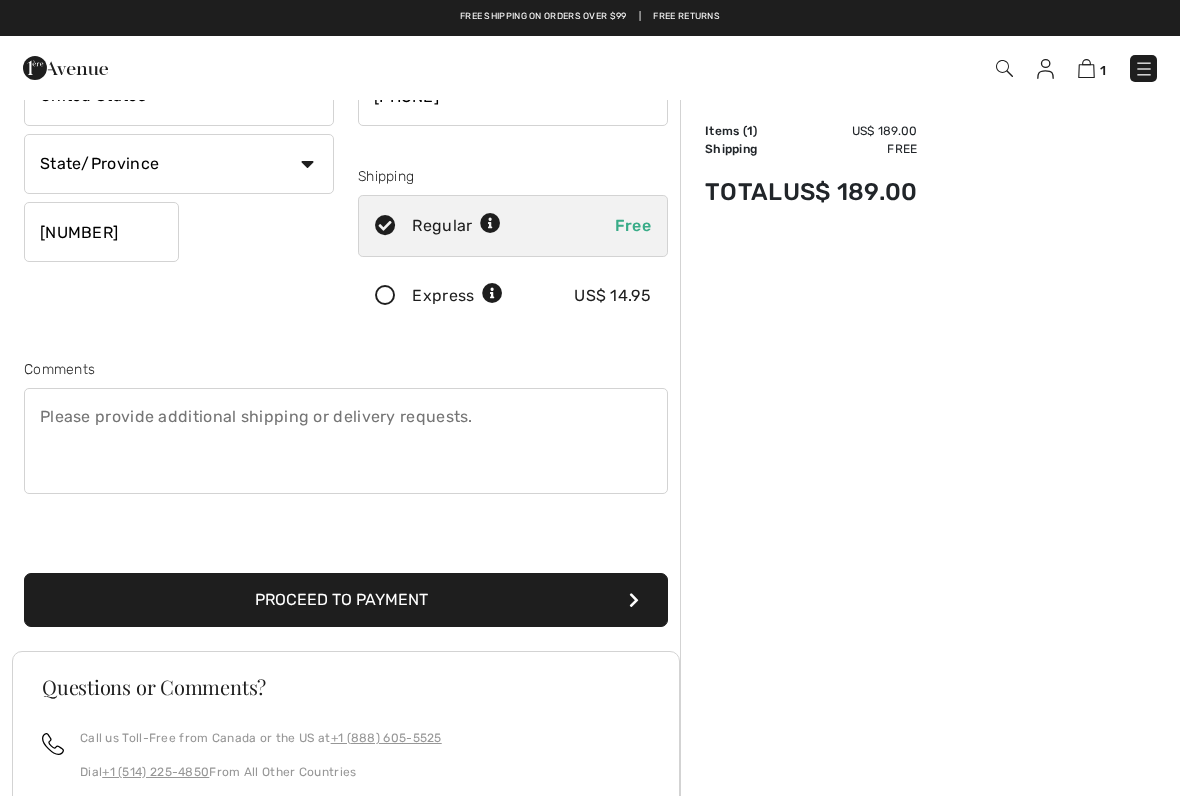 type on "3183667004" 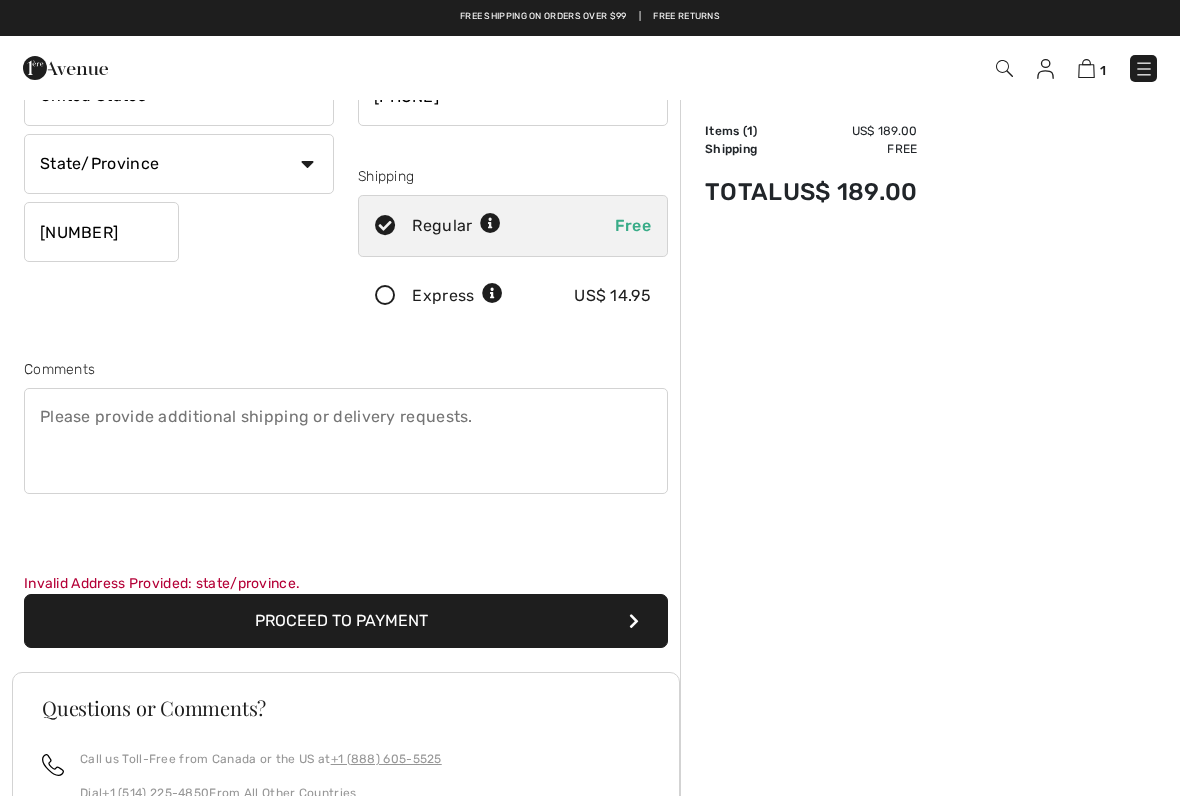 click on "Proceed to Payment" at bounding box center [346, 621] 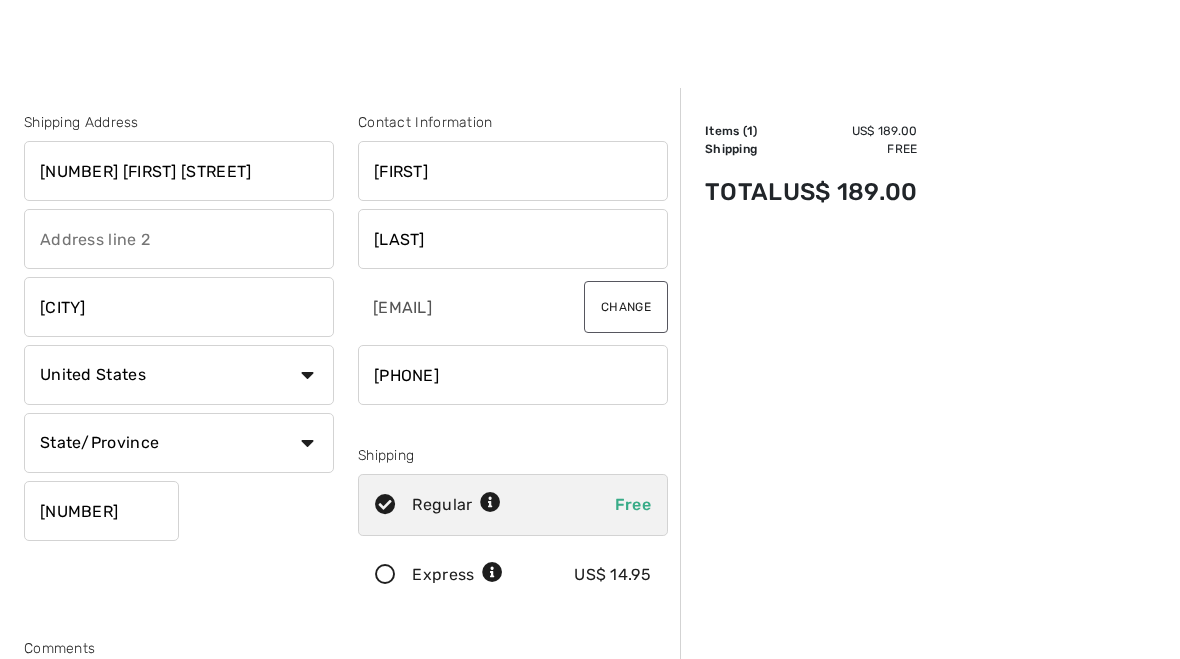 scroll, scrollTop: 0, scrollLeft: 0, axis: both 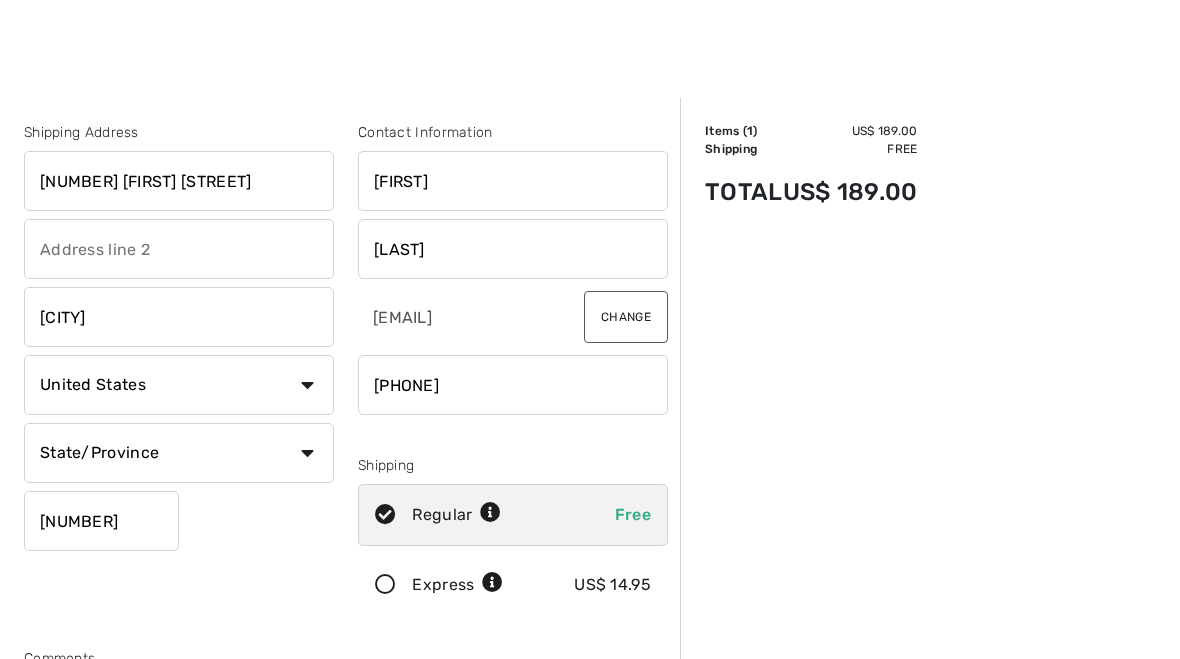 click on "State/Province
Alabama
Alaska
American Samoa
Arizona
Arkansas
California
Colorado
Connecticut
D.C.
Delaware
Florida
Georgia
Guam
Hawaii
Idaho
Illinois
Indiana
Iowa
Kansas
Kentucky
Louisiana
Maine
Marianas
Marshall Islands
Maryland
Massachusetts
Michigan
Micronesia
Minnesota
Mississippi
Missouri
Montana
Nebraska
Nevada
New Hampshire
New Jersey
New Mexico
New York
North Carolina
North Dakota
Ohio
Oklahoma
Oregon
Palau
Pennsylvania
Puerto Rico
Rhode Island
South Carolina
Texas" at bounding box center (179, 453) 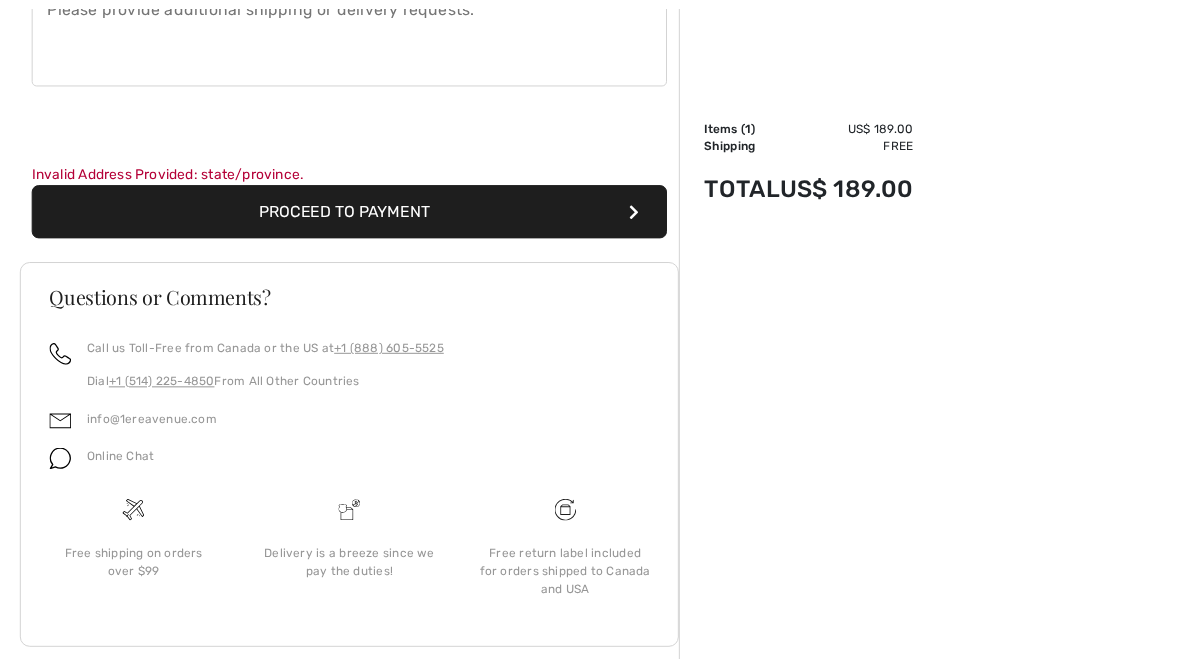 scroll, scrollTop: 695, scrollLeft: 0, axis: vertical 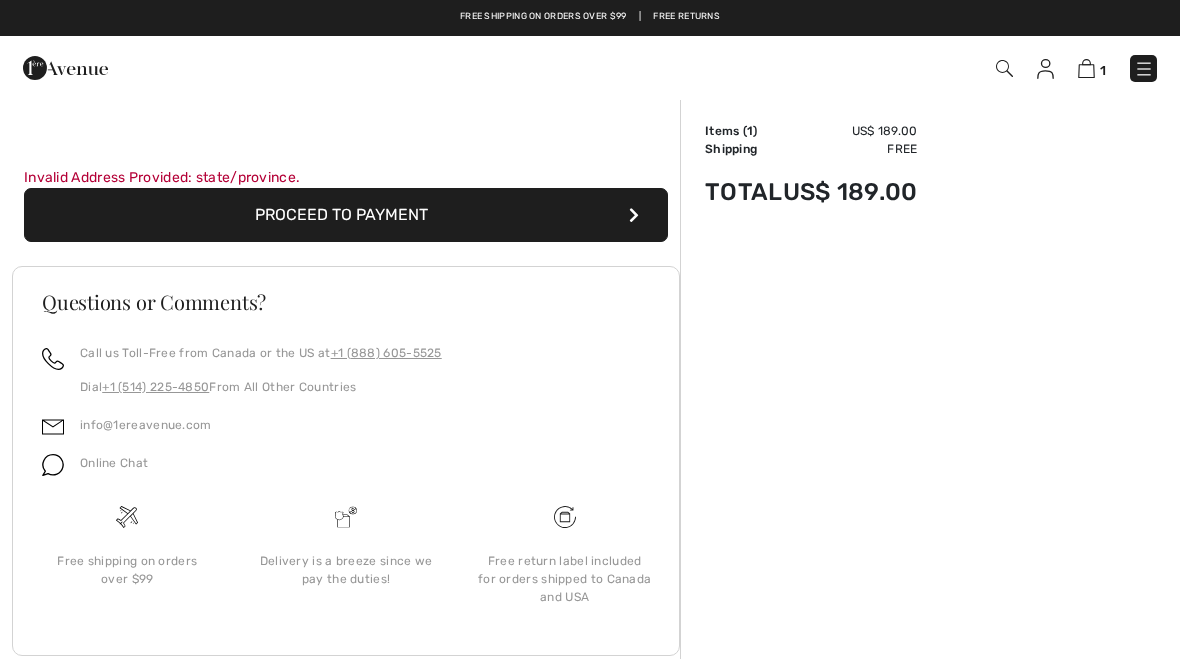 click on "Proceed to Payment" at bounding box center [346, 215] 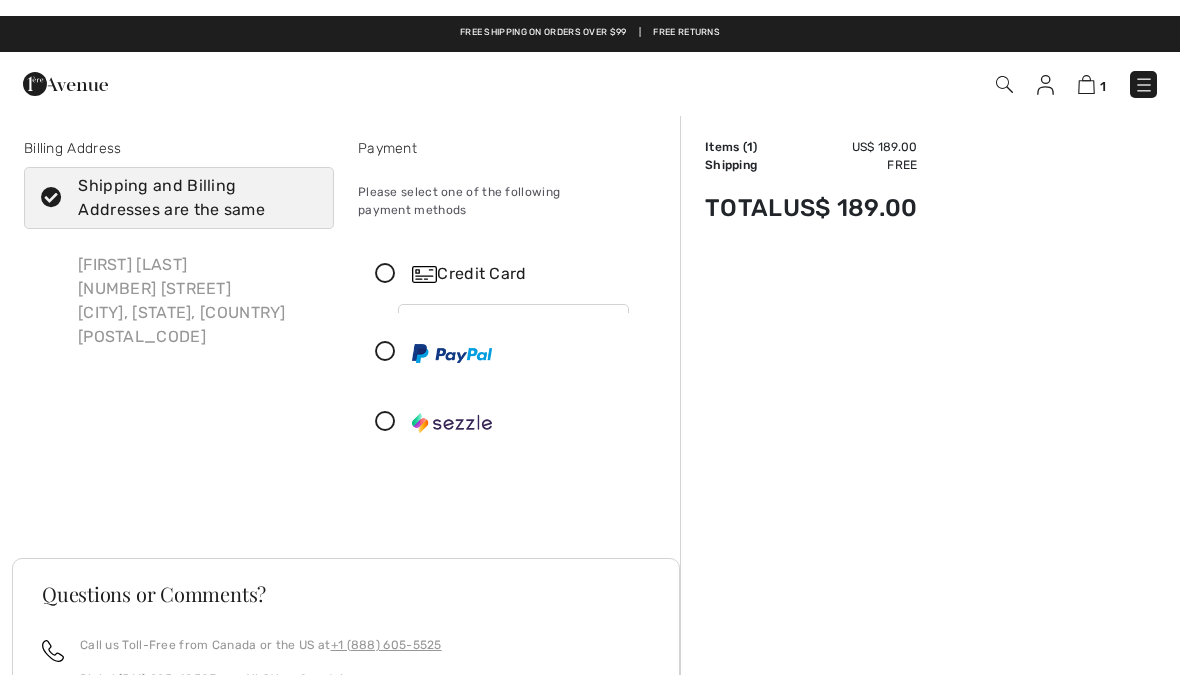 scroll, scrollTop: 0, scrollLeft: 0, axis: both 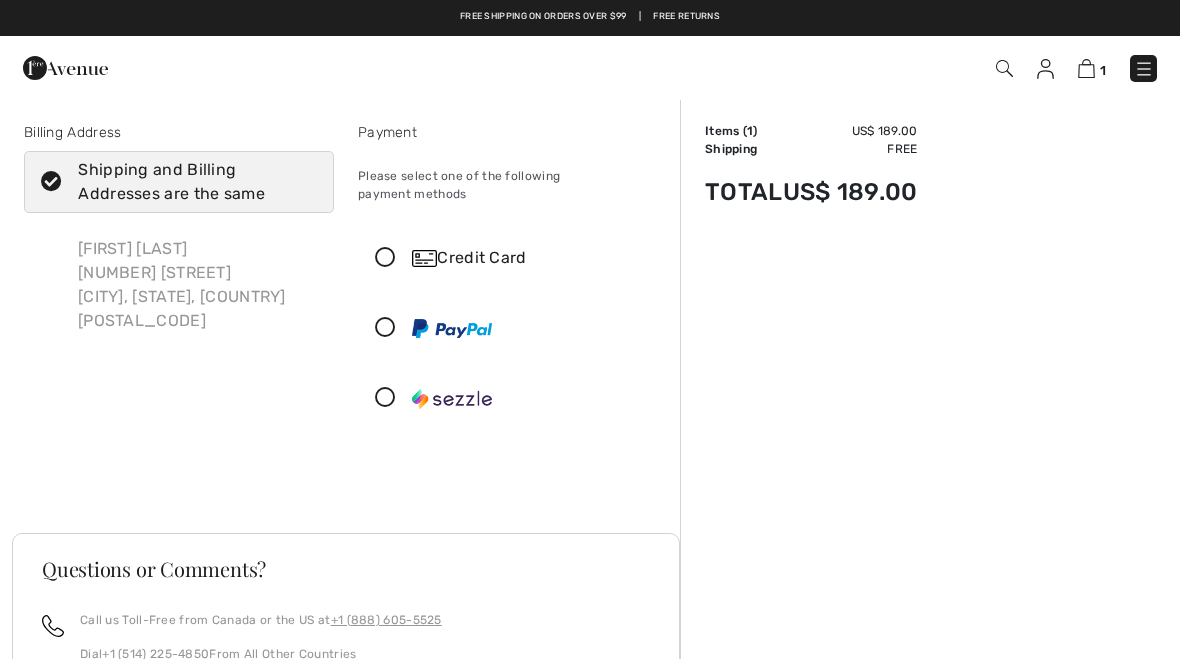 click at bounding box center [385, 258] 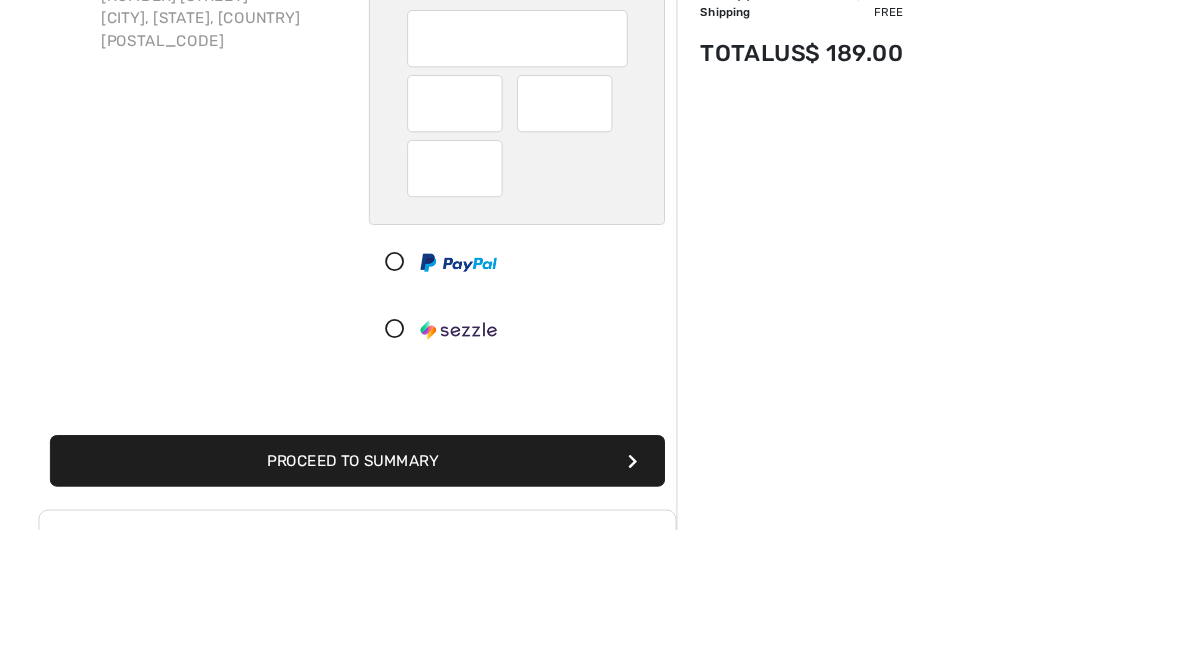 scroll, scrollTop: 277, scrollLeft: 0, axis: vertical 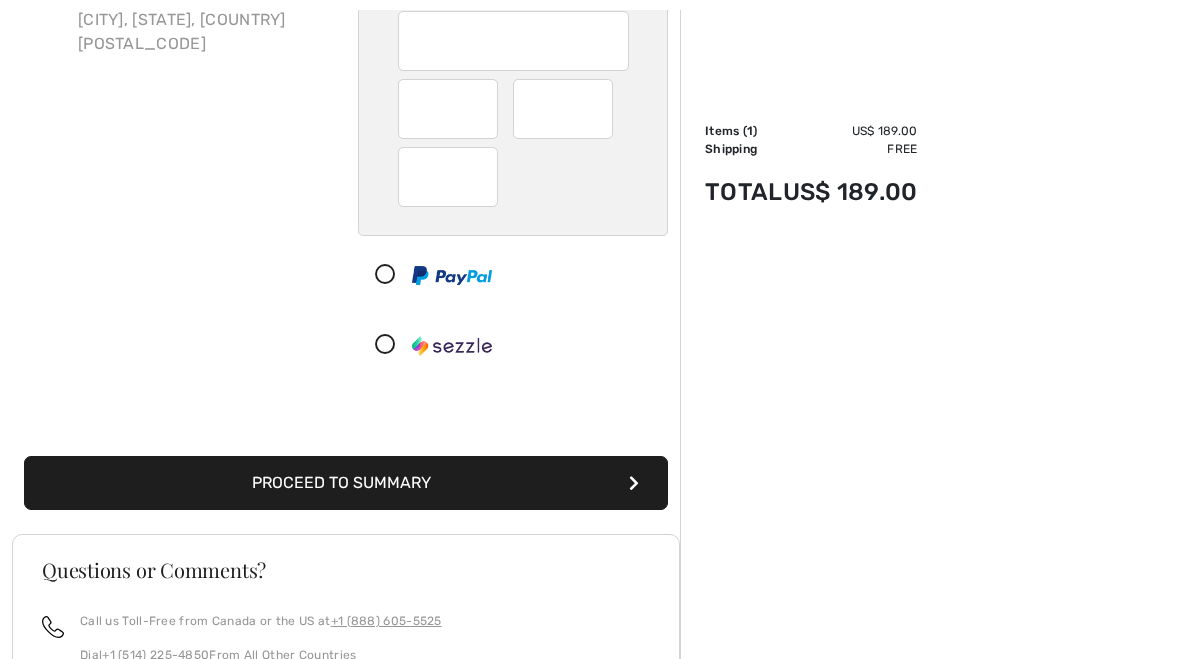 click on "Proceed to Summary" at bounding box center (346, 483) 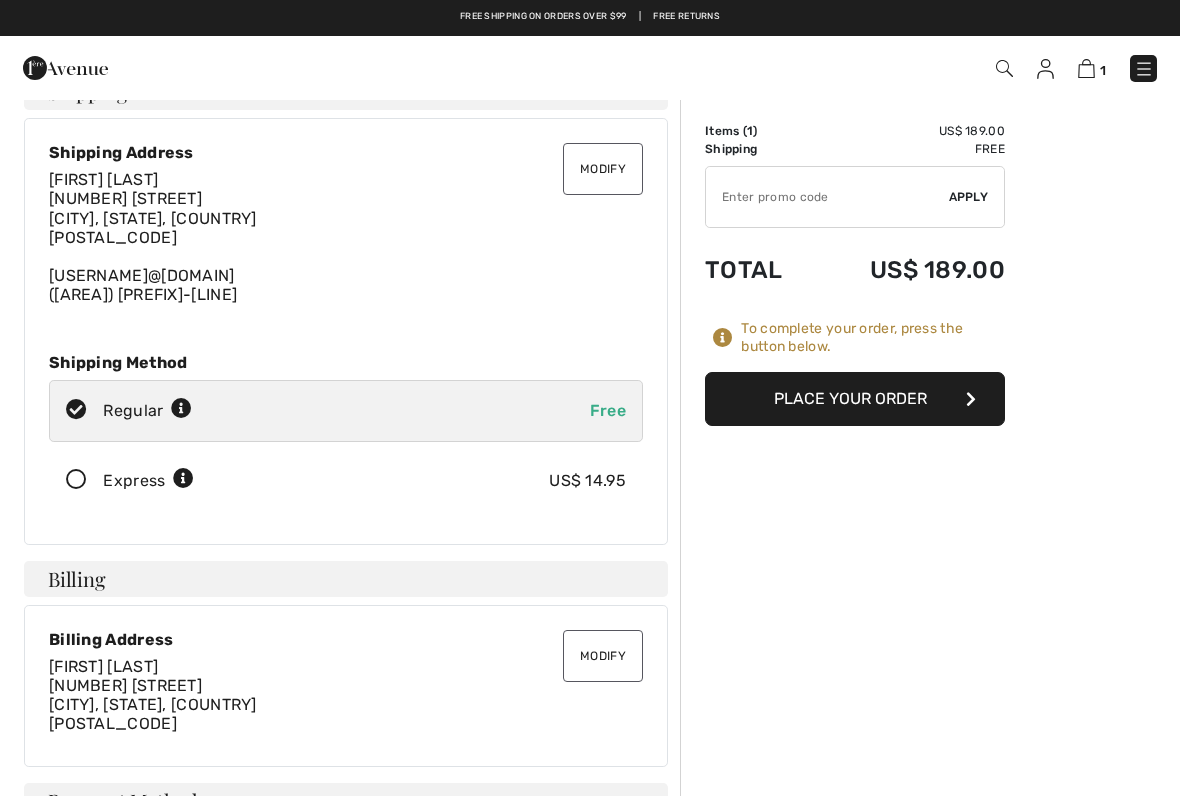 scroll, scrollTop: 39, scrollLeft: 0, axis: vertical 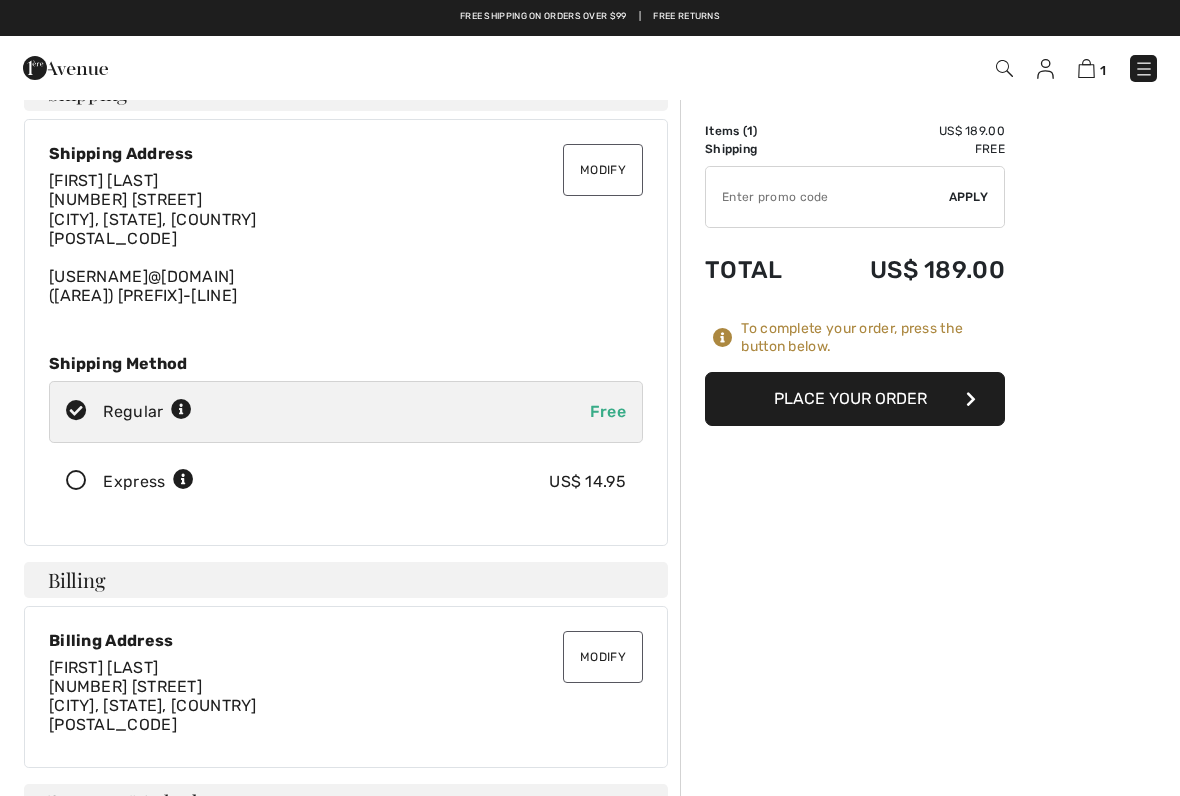 click at bounding box center (971, 399) 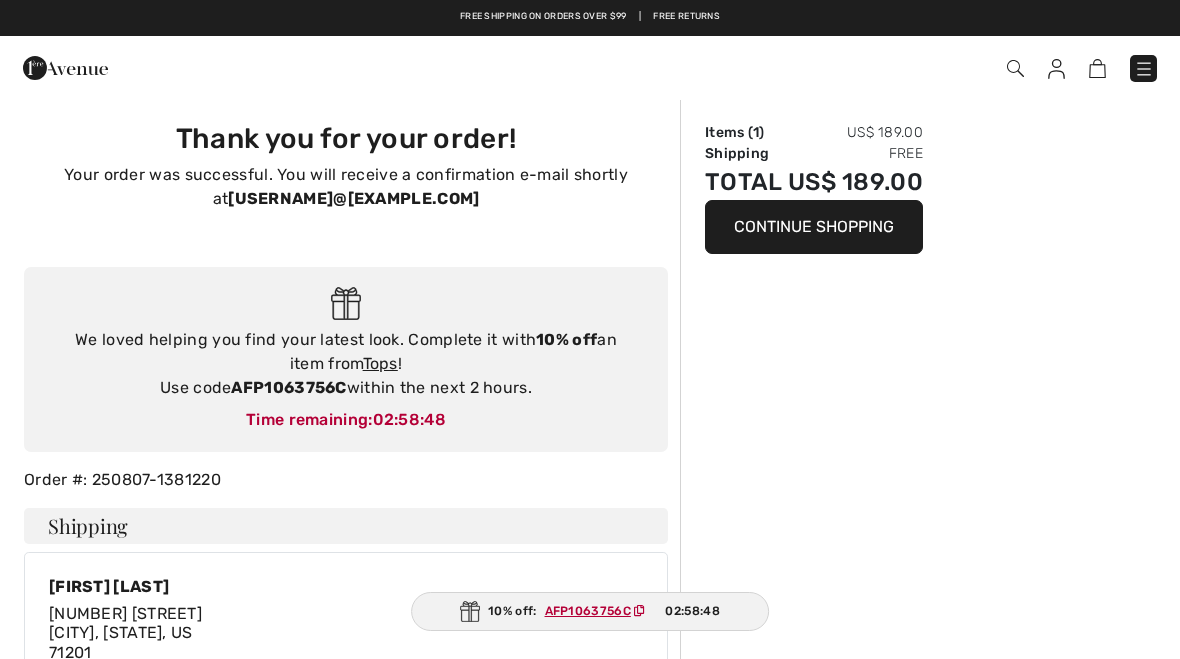 scroll, scrollTop: 0, scrollLeft: 0, axis: both 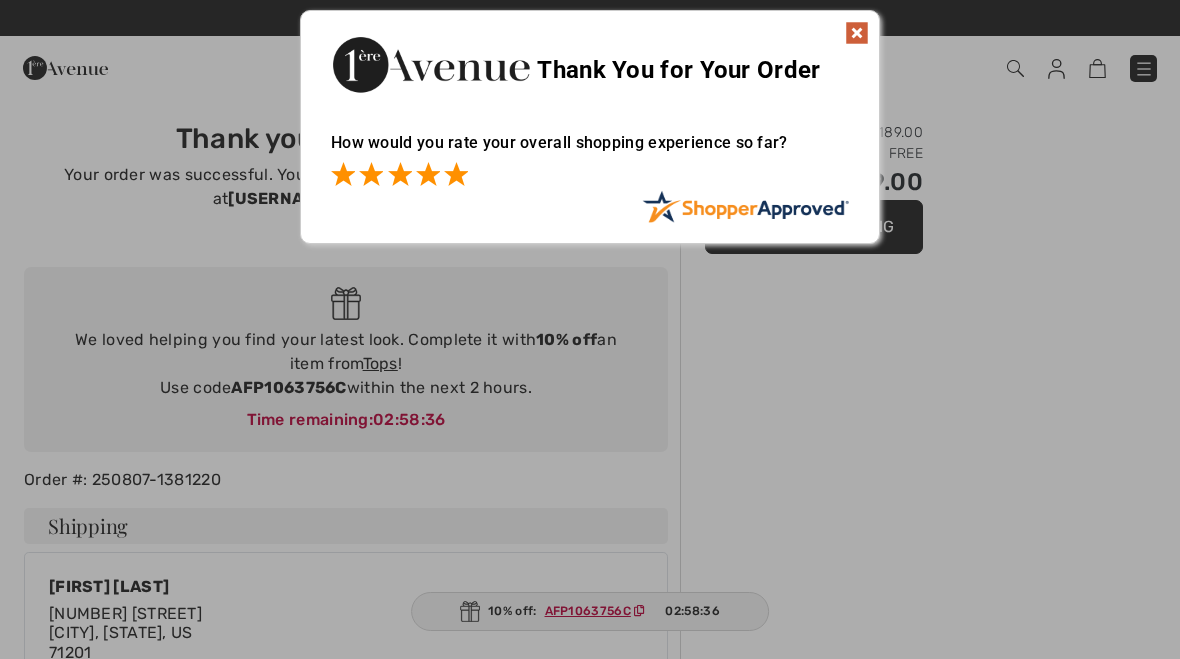 click at bounding box center [456, 174] 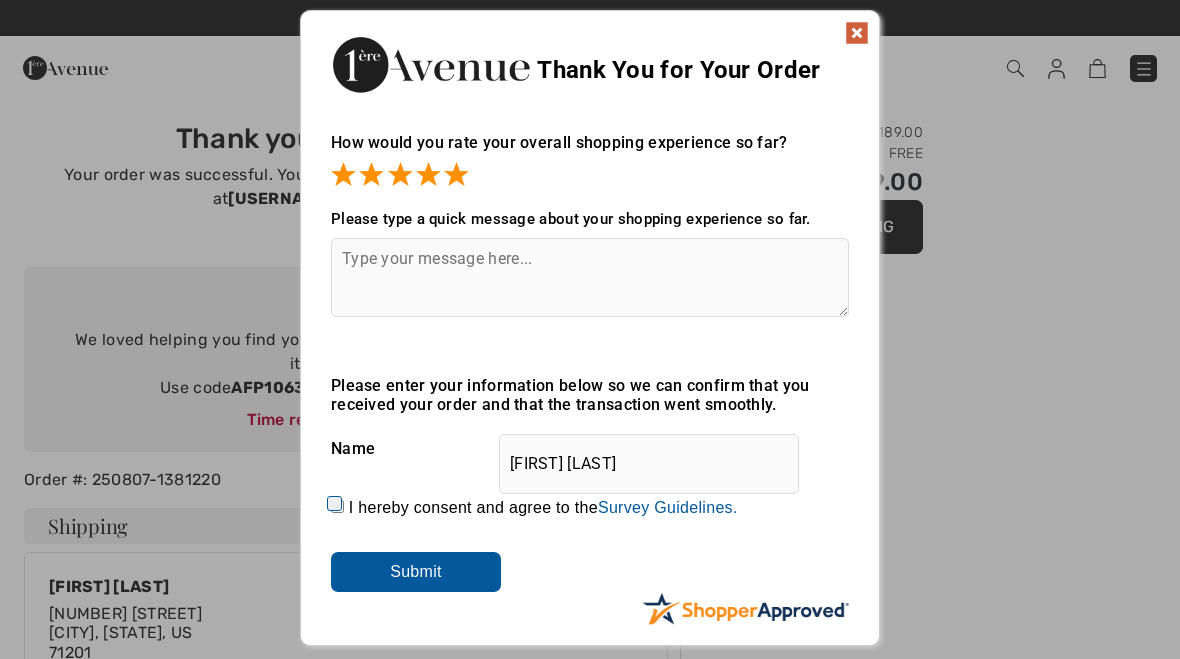 click on "Submit" at bounding box center [416, 572] 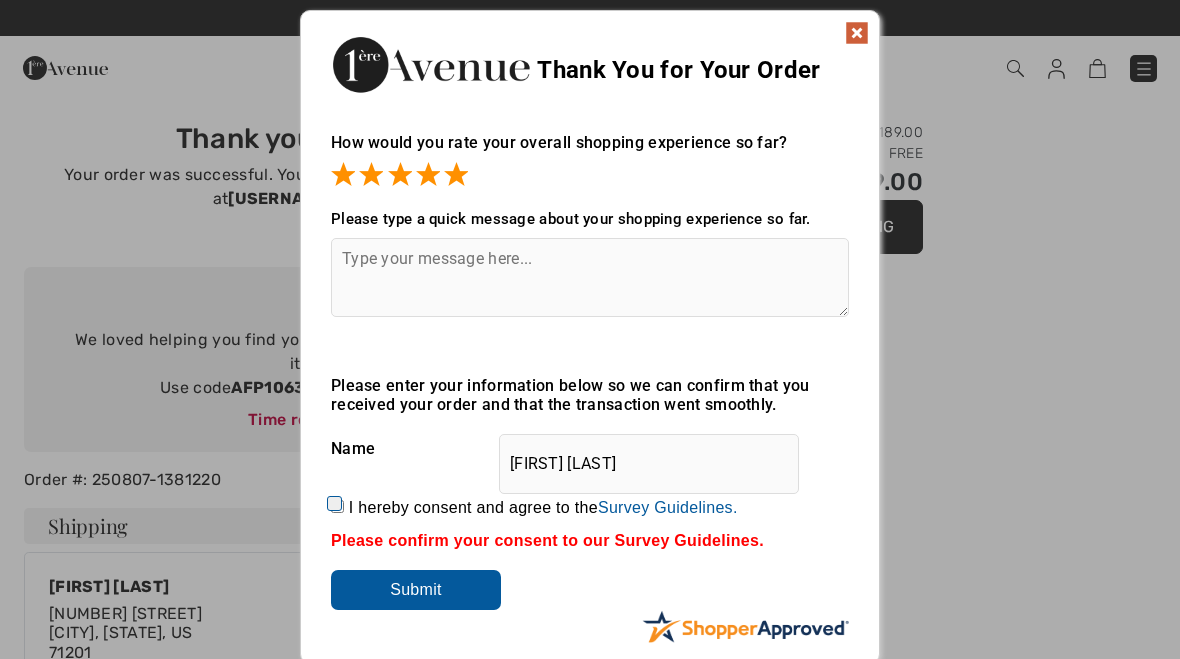 click on "Submit" at bounding box center [416, 590] 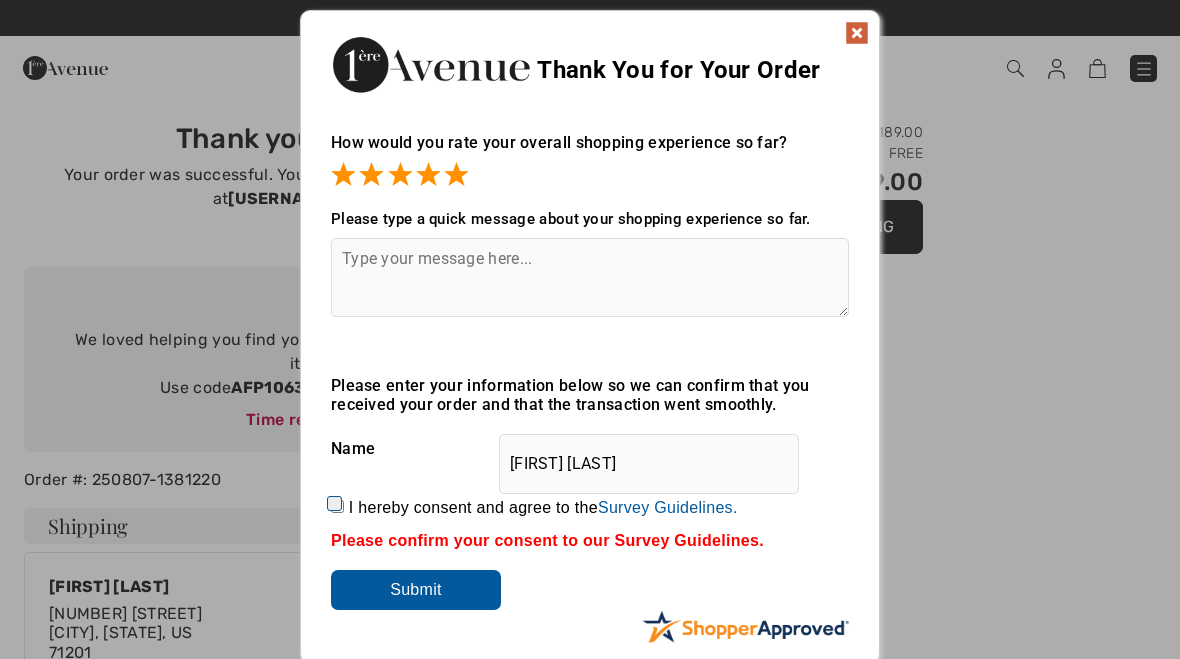 click at bounding box center (857, 33) 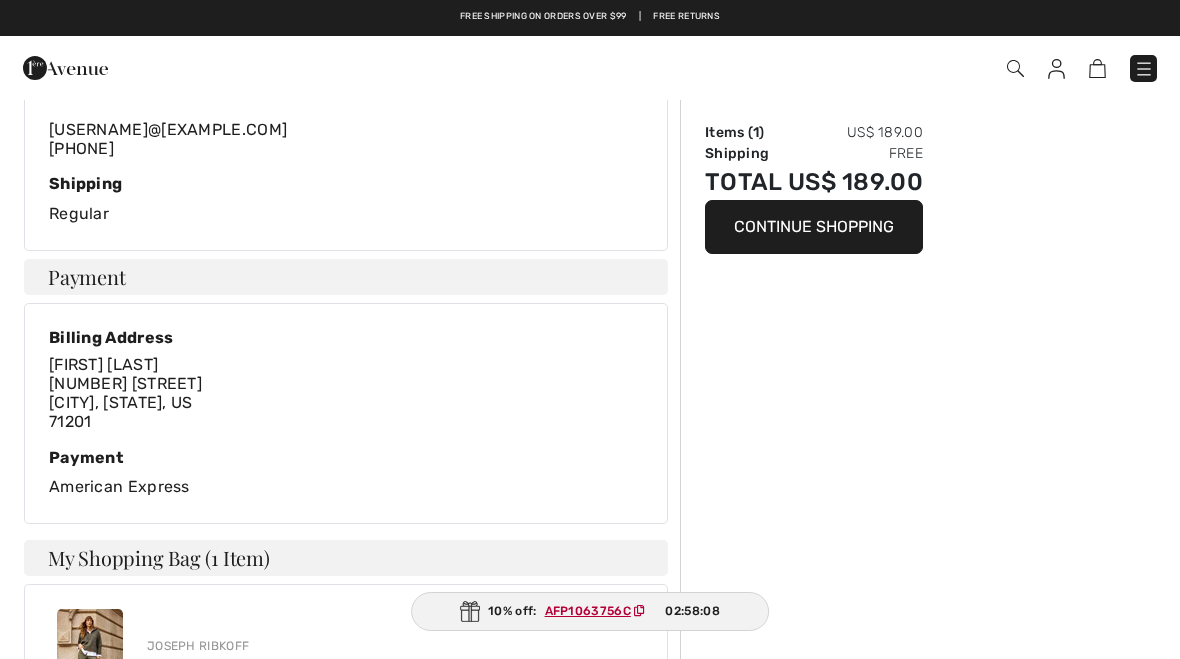 scroll, scrollTop: 560, scrollLeft: 0, axis: vertical 